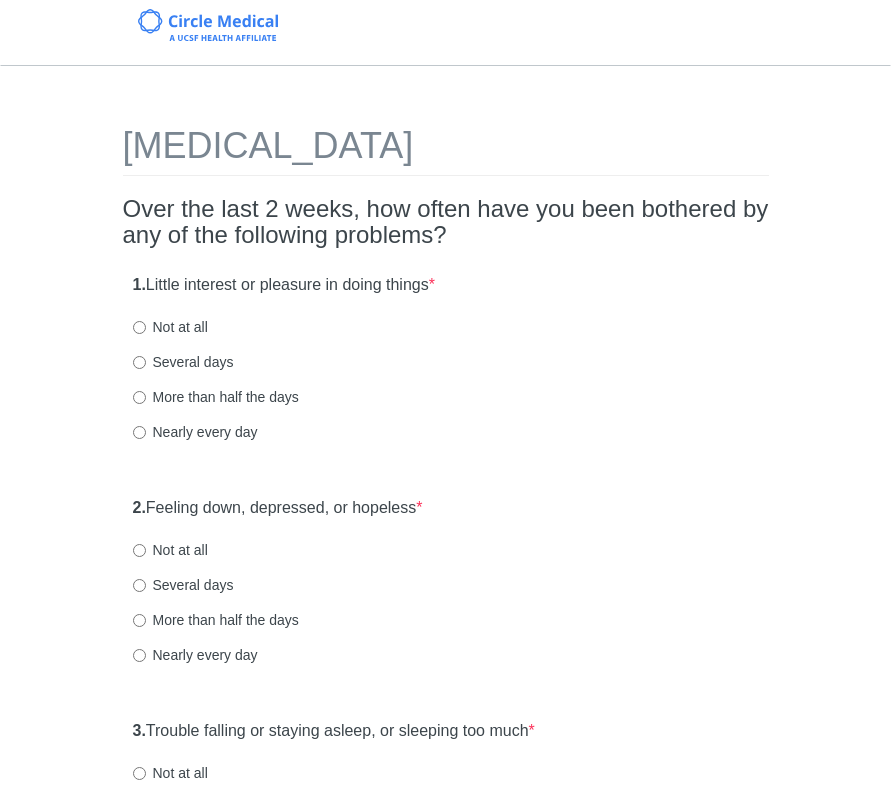 scroll, scrollTop: 0, scrollLeft: 0, axis: both 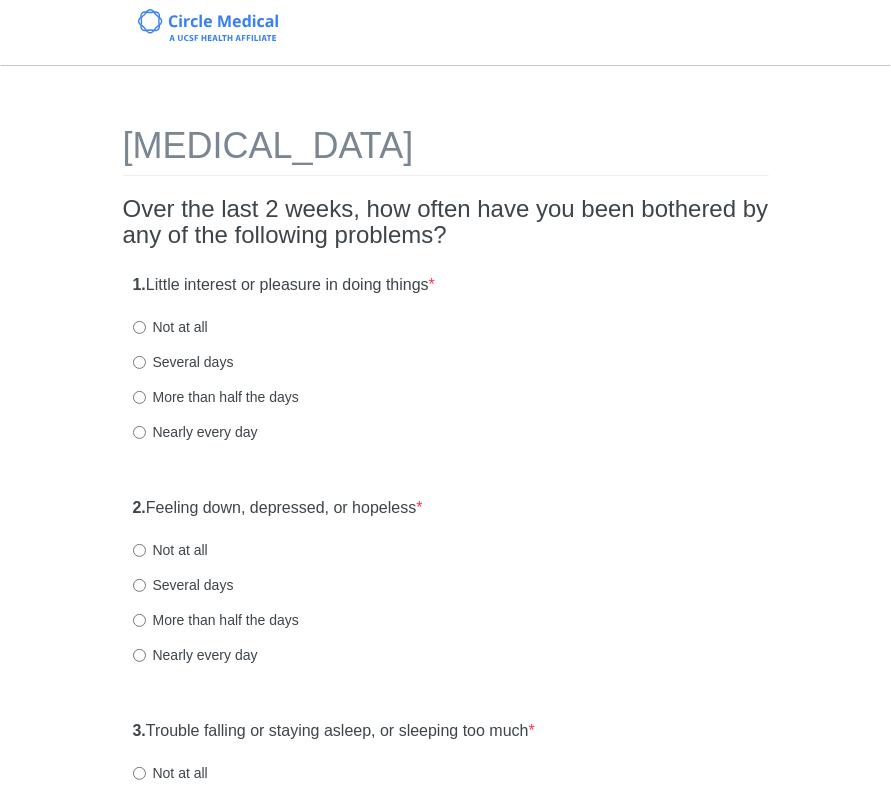 click on "Not at all" at bounding box center (170, 327) 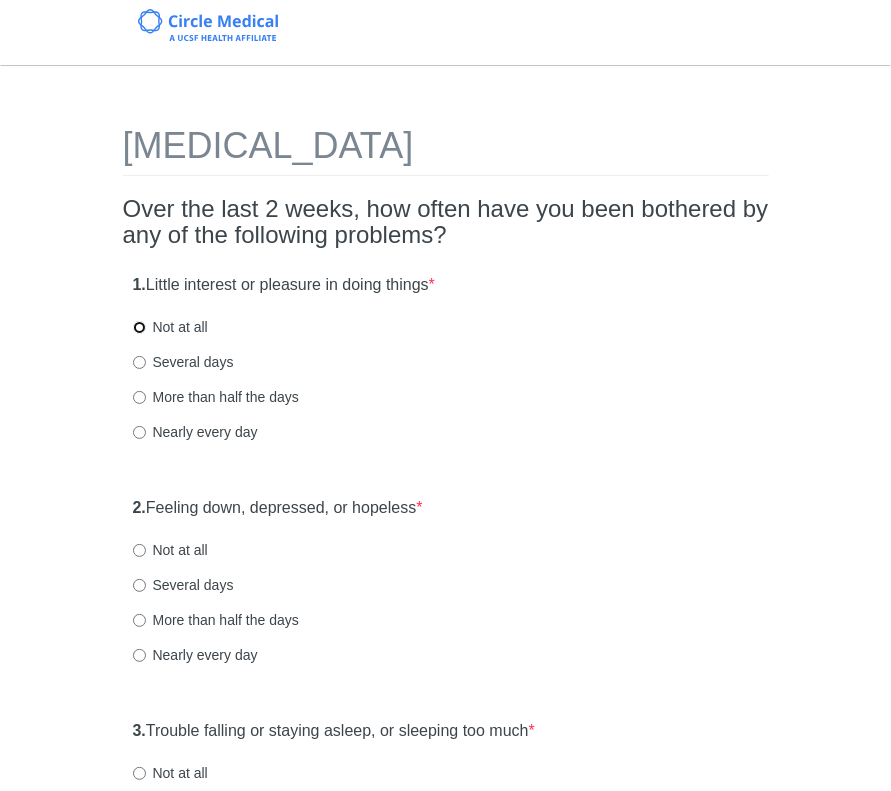 click on "Not at all" at bounding box center (139, 327) 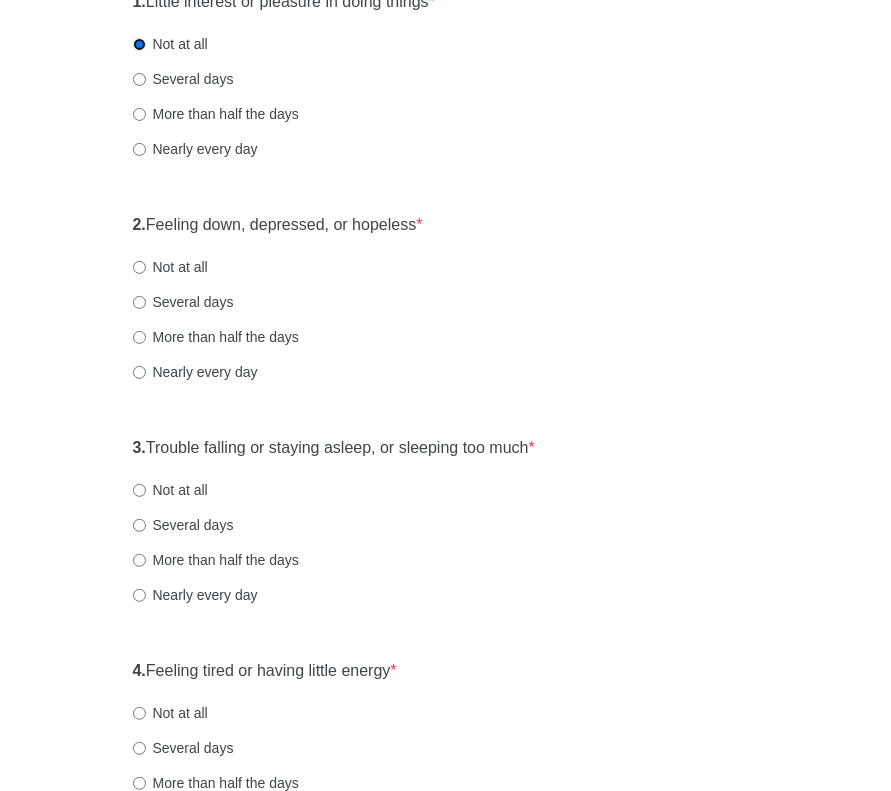 scroll, scrollTop: 340, scrollLeft: 0, axis: vertical 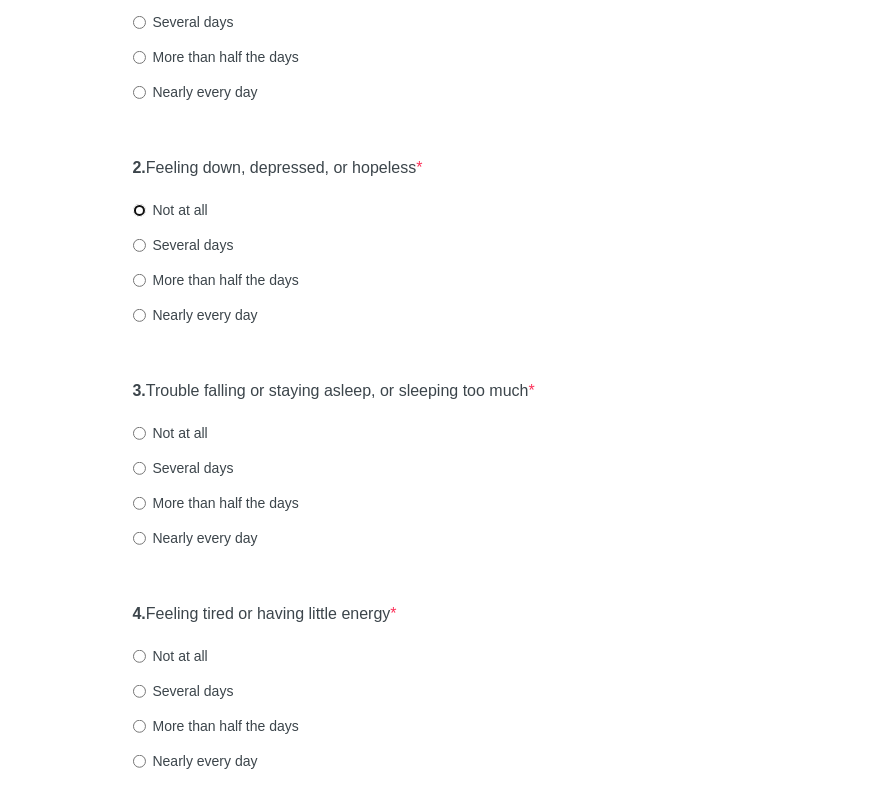 click on "Not at all" at bounding box center [139, 210] 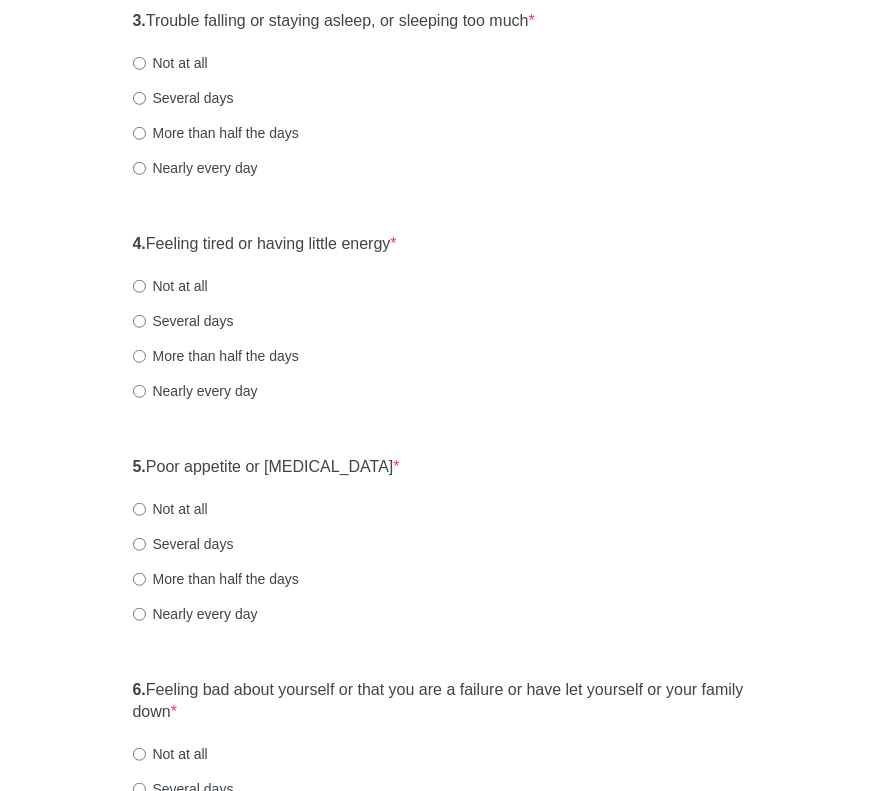 scroll, scrollTop: 696, scrollLeft: 0, axis: vertical 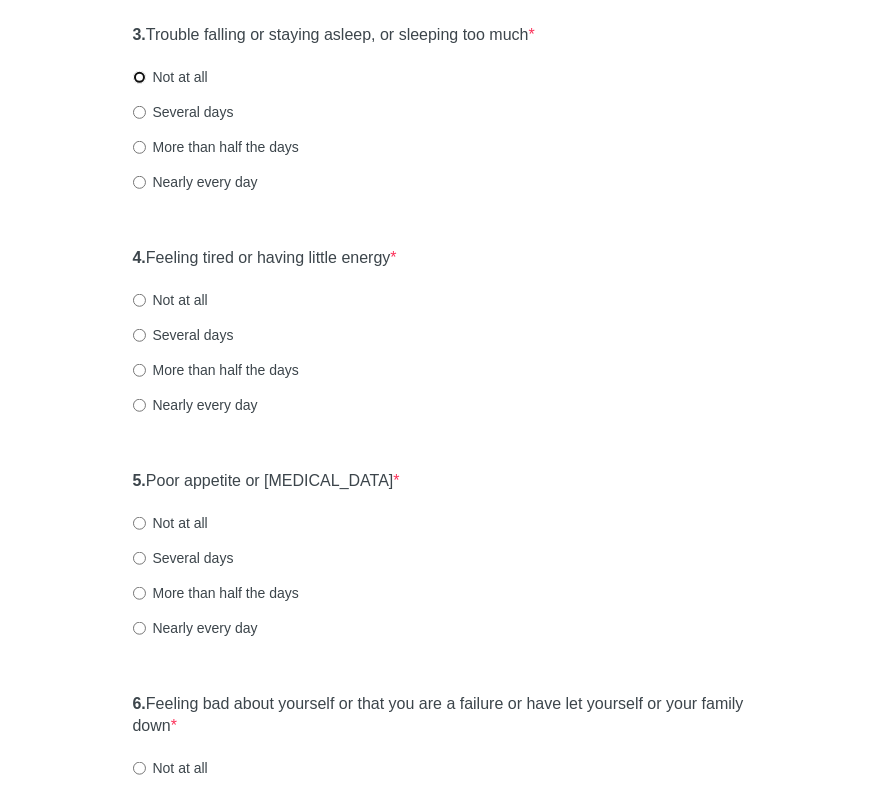 click on "Not at all" at bounding box center (139, 77) 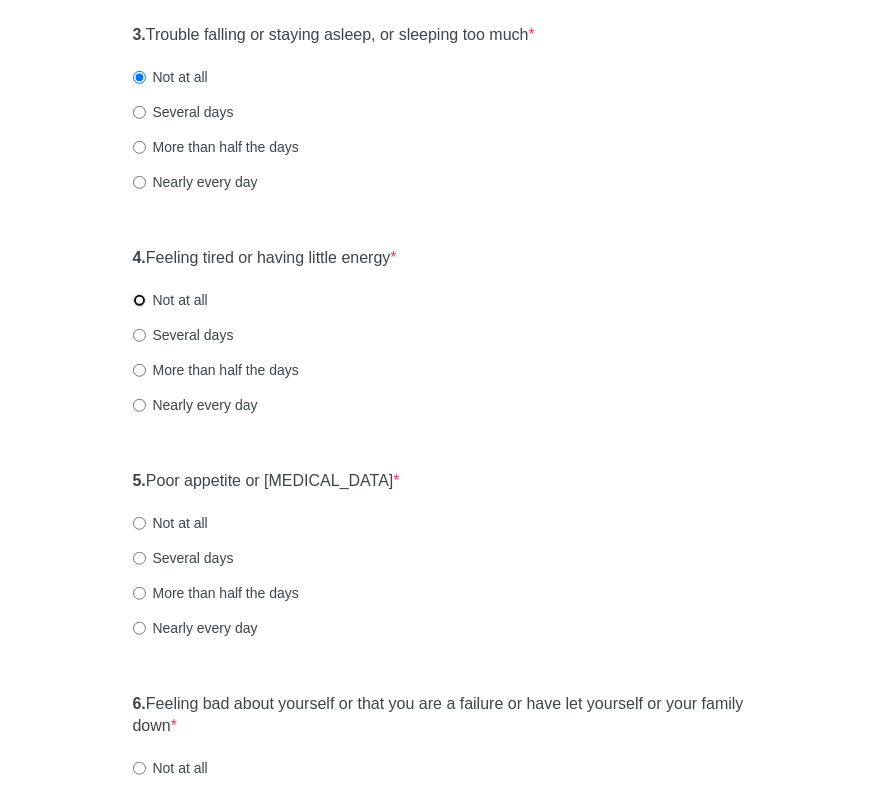 click on "Not at all" at bounding box center [139, 300] 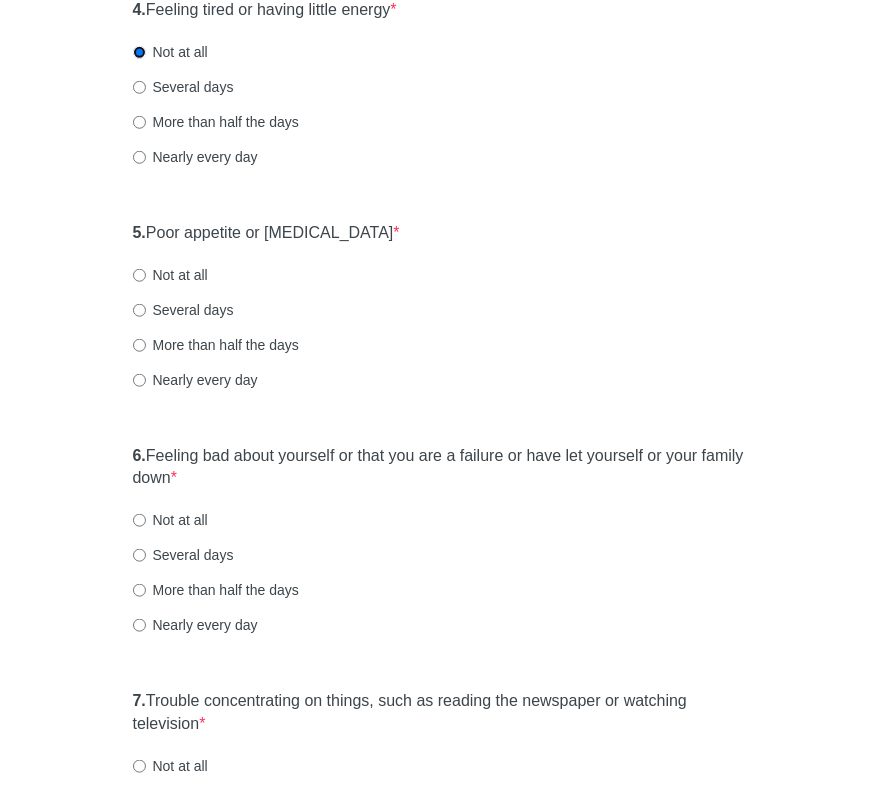 scroll, scrollTop: 944, scrollLeft: 0, axis: vertical 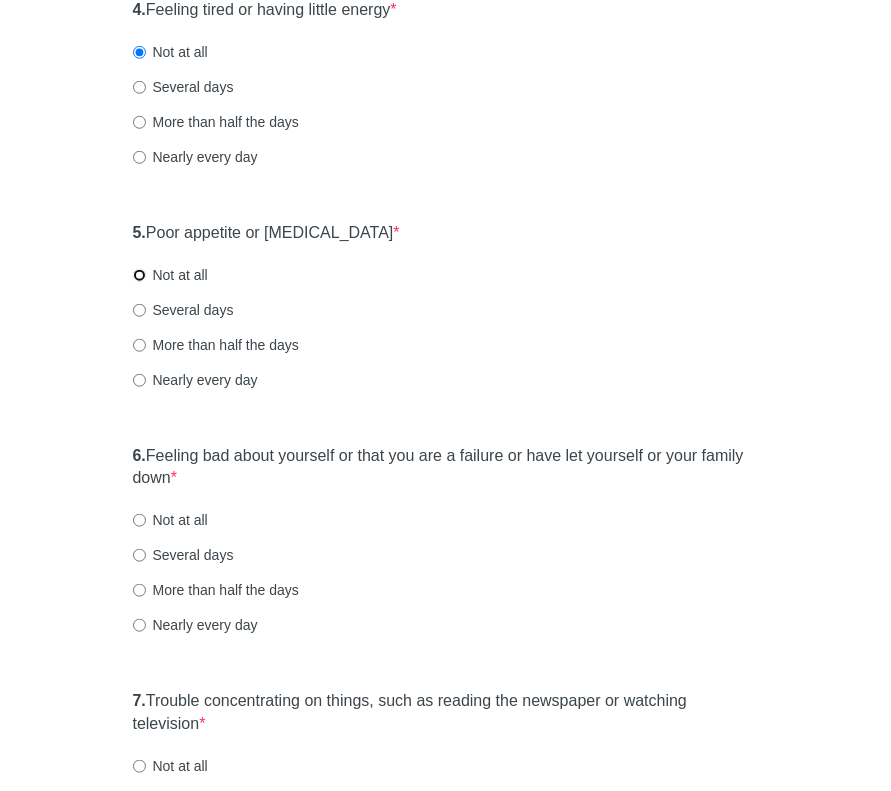 click on "Not at all" at bounding box center [139, 275] 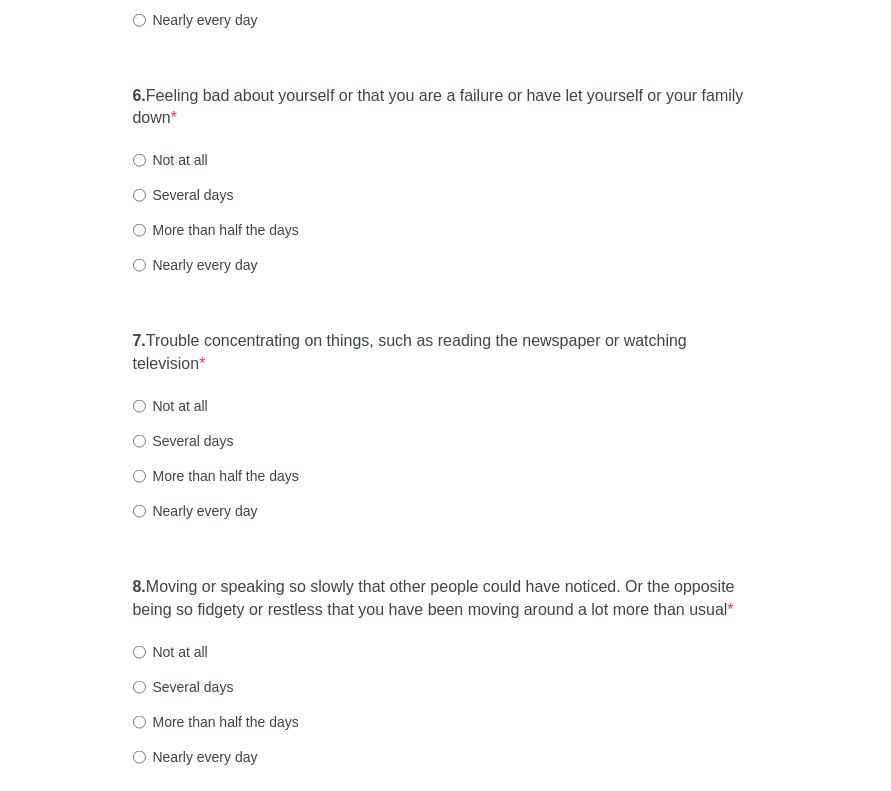 scroll, scrollTop: 1312, scrollLeft: 0, axis: vertical 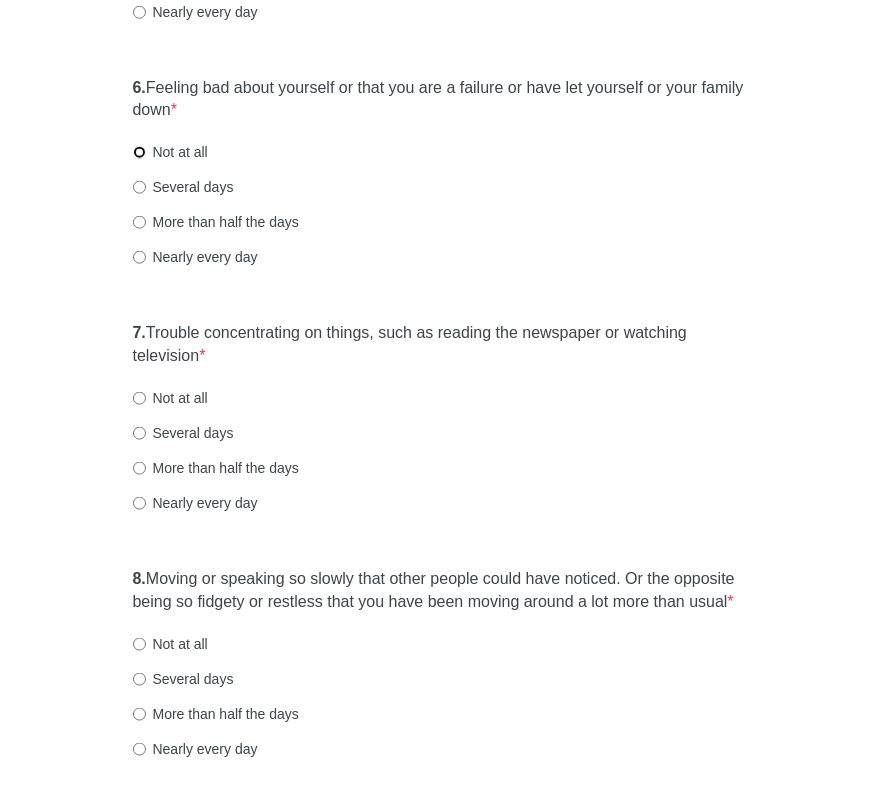 click on "Not at all" at bounding box center (139, 152) 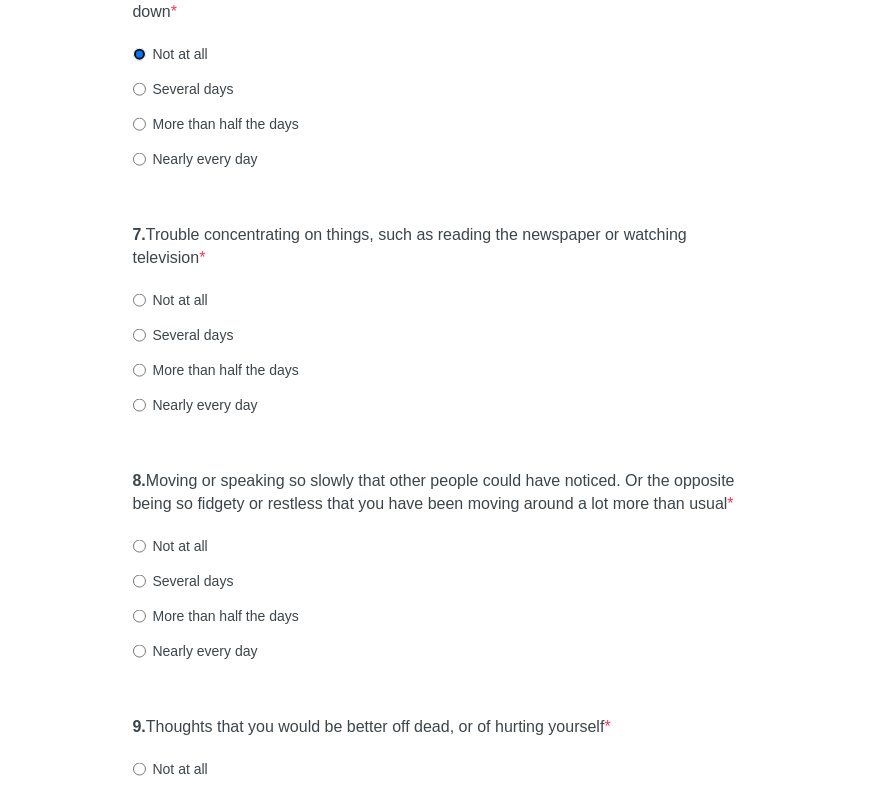 scroll, scrollTop: 1411, scrollLeft: 0, axis: vertical 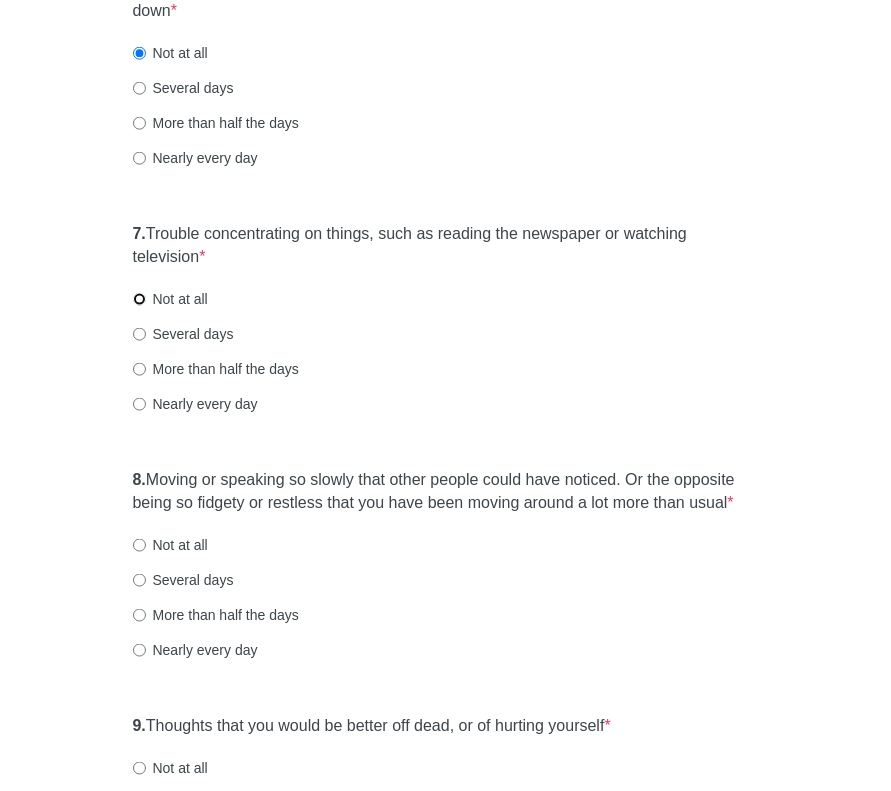 click on "Not at all" at bounding box center (139, 299) 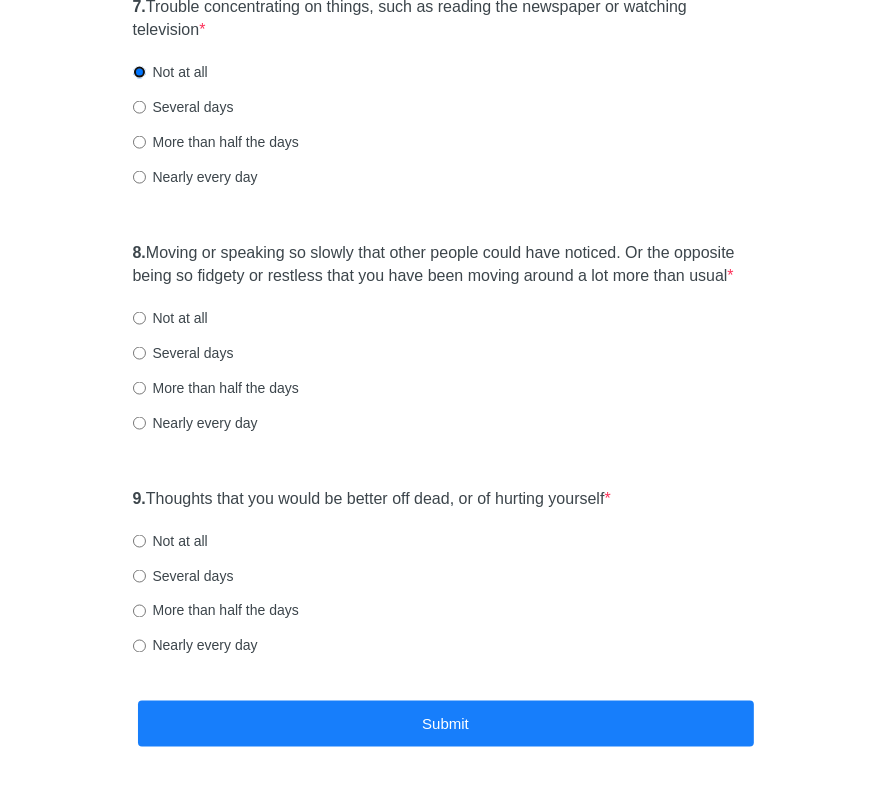 scroll, scrollTop: 1714, scrollLeft: 0, axis: vertical 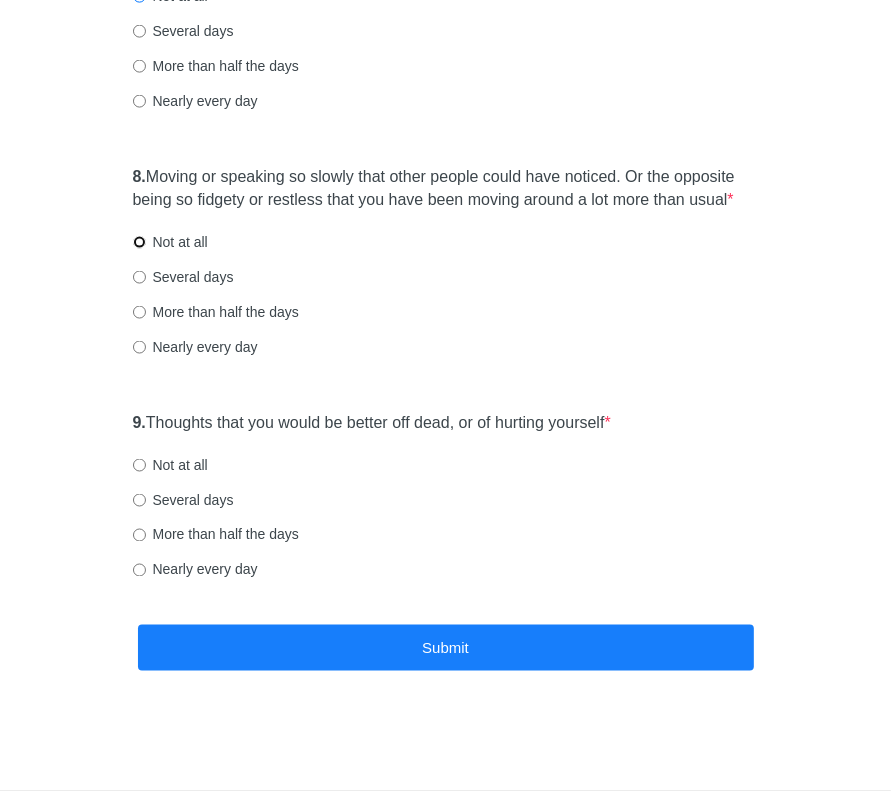 click on "Not at all" at bounding box center [139, 242] 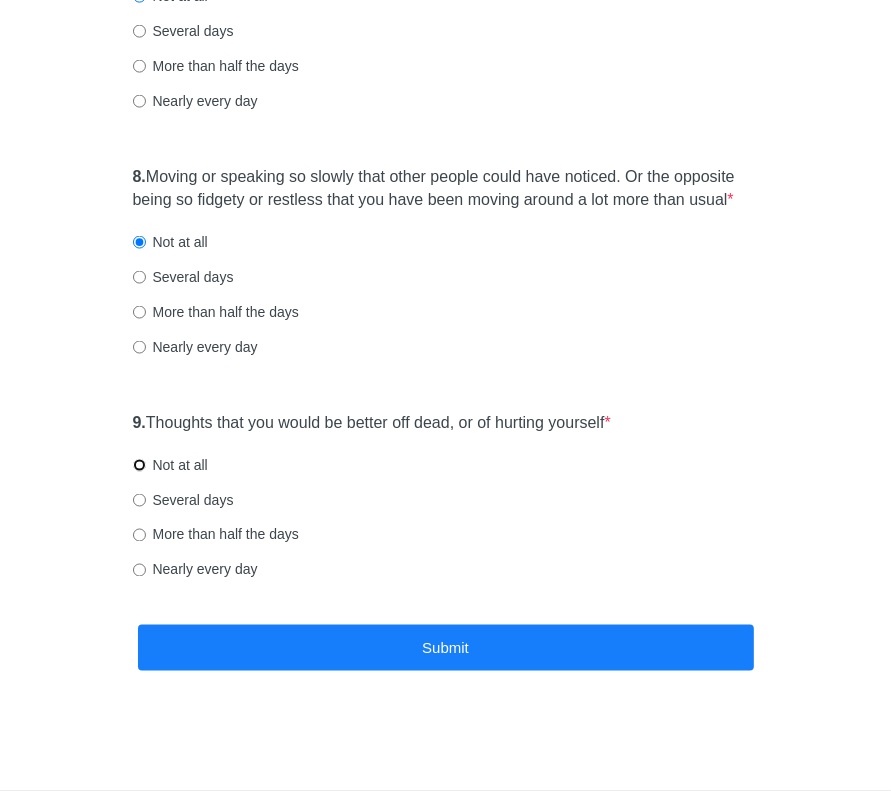 click on "Not at all" at bounding box center (139, 465) 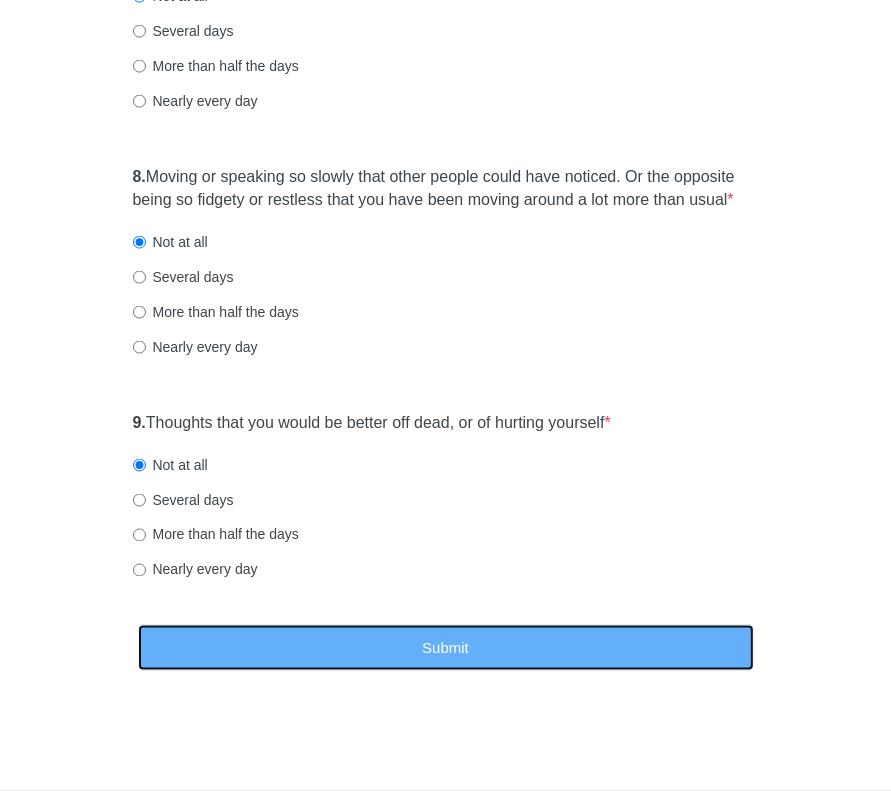 click on "Submit" at bounding box center [446, 648] 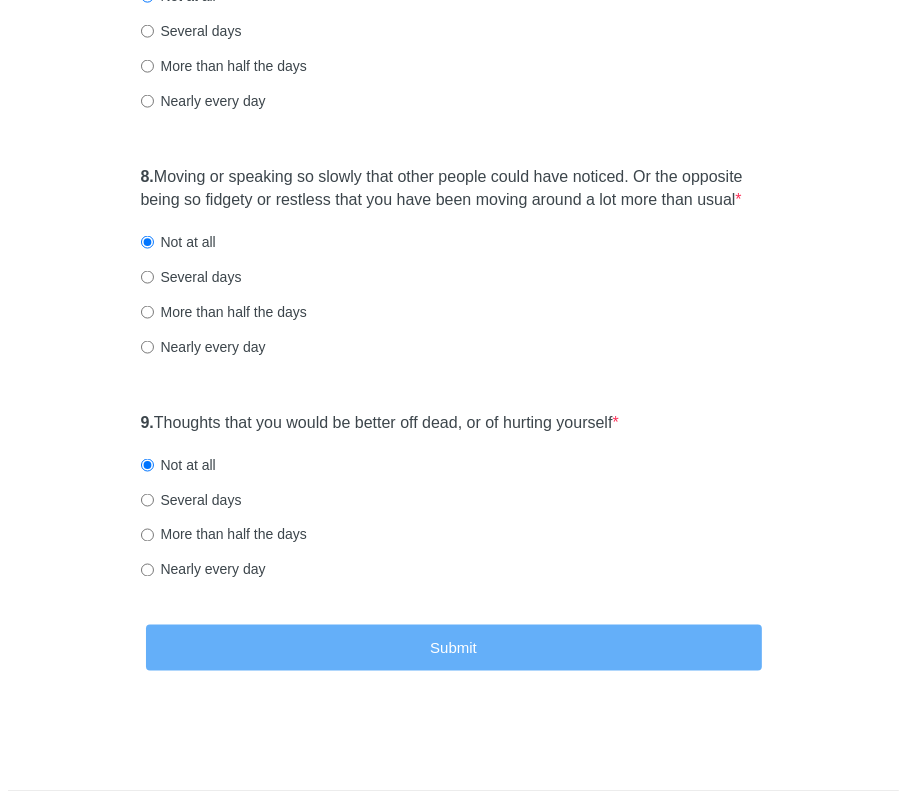 scroll, scrollTop: 0, scrollLeft: 0, axis: both 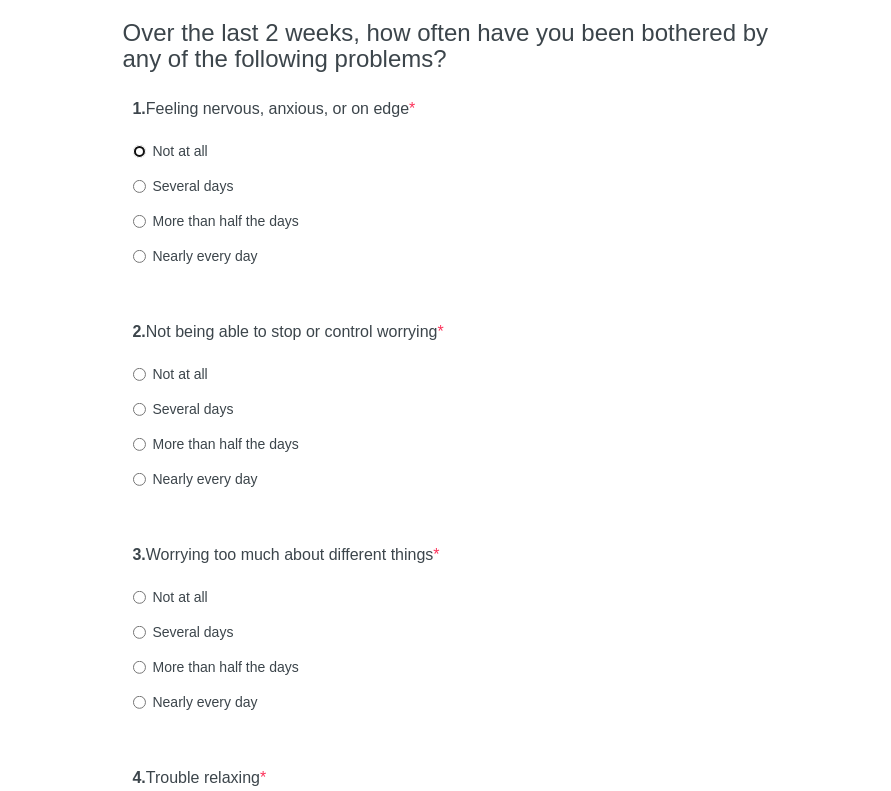 click on "Not at all" at bounding box center [139, 151] 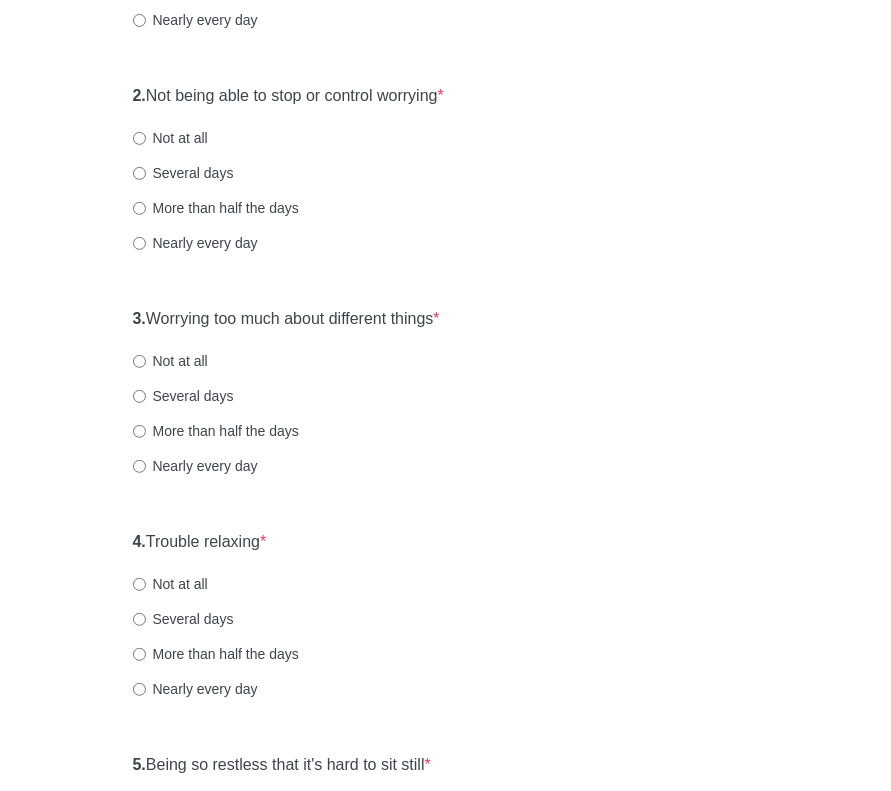 scroll, scrollTop: 412, scrollLeft: 0, axis: vertical 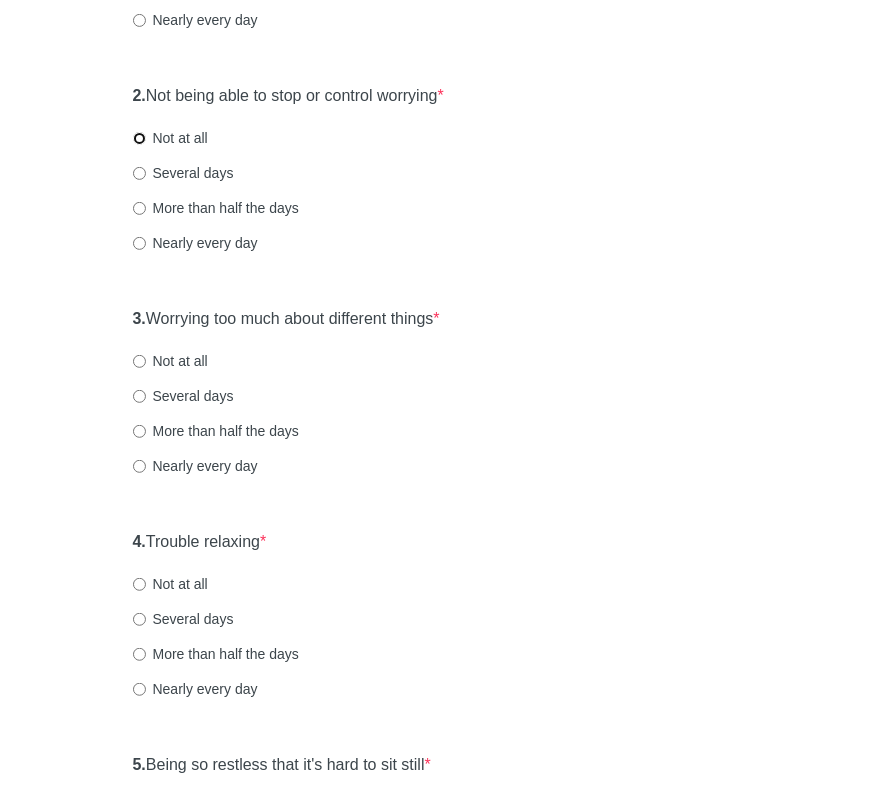 click on "Not at all" at bounding box center [139, 138] 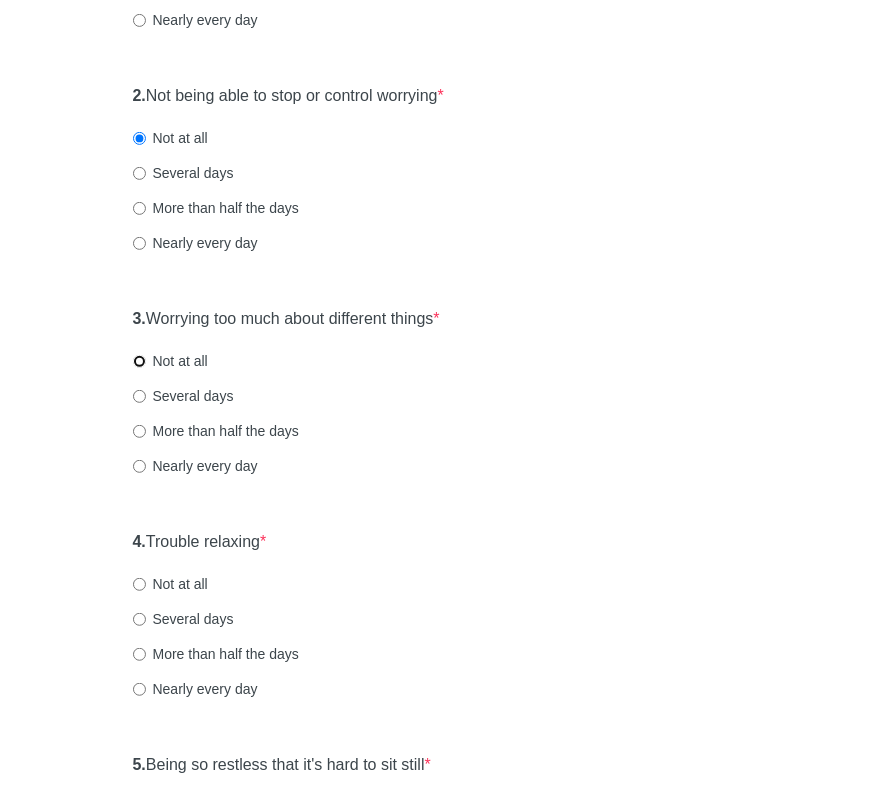 click on "Not at all" at bounding box center (139, 361) 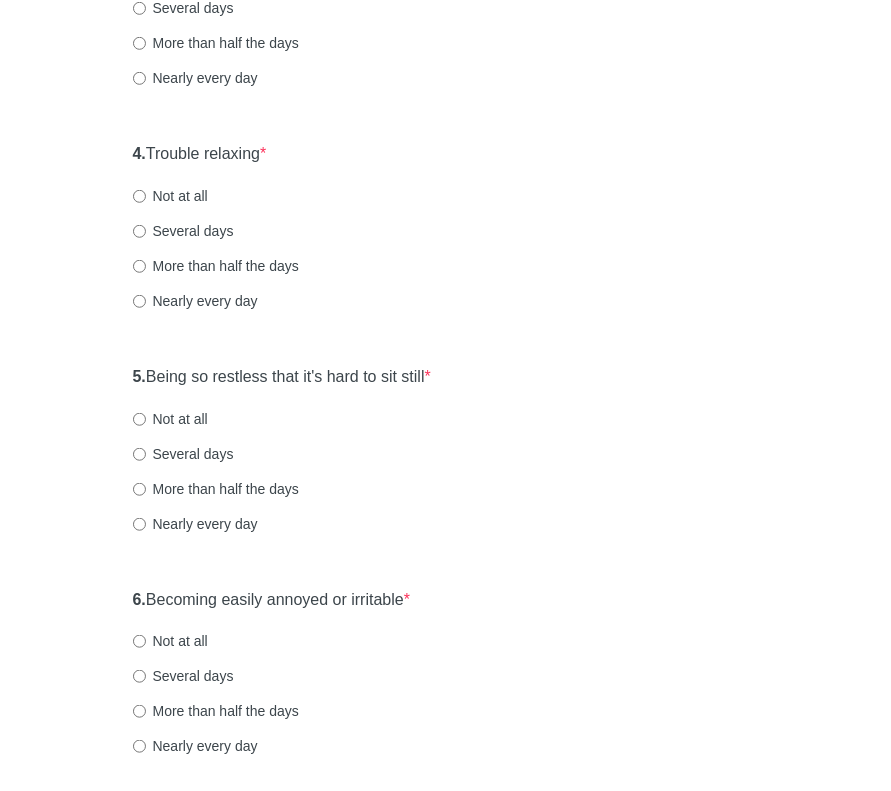 scroll, scrollTop: 800, scrollLeft: 0, axis: vertical 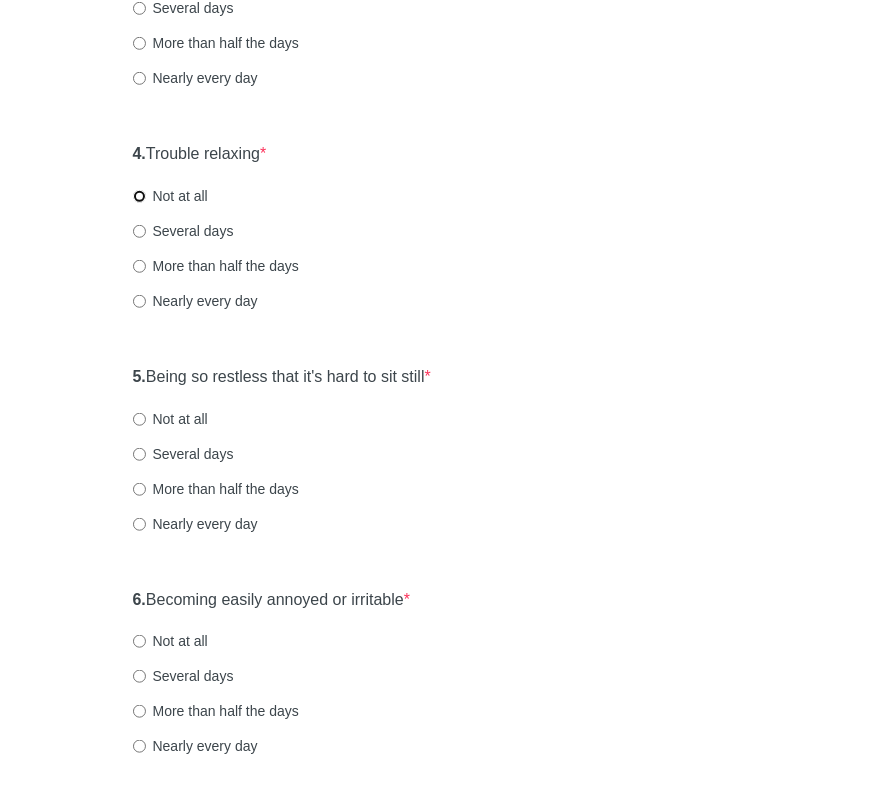 click on "Not at all" at bounding box center (139, 196) 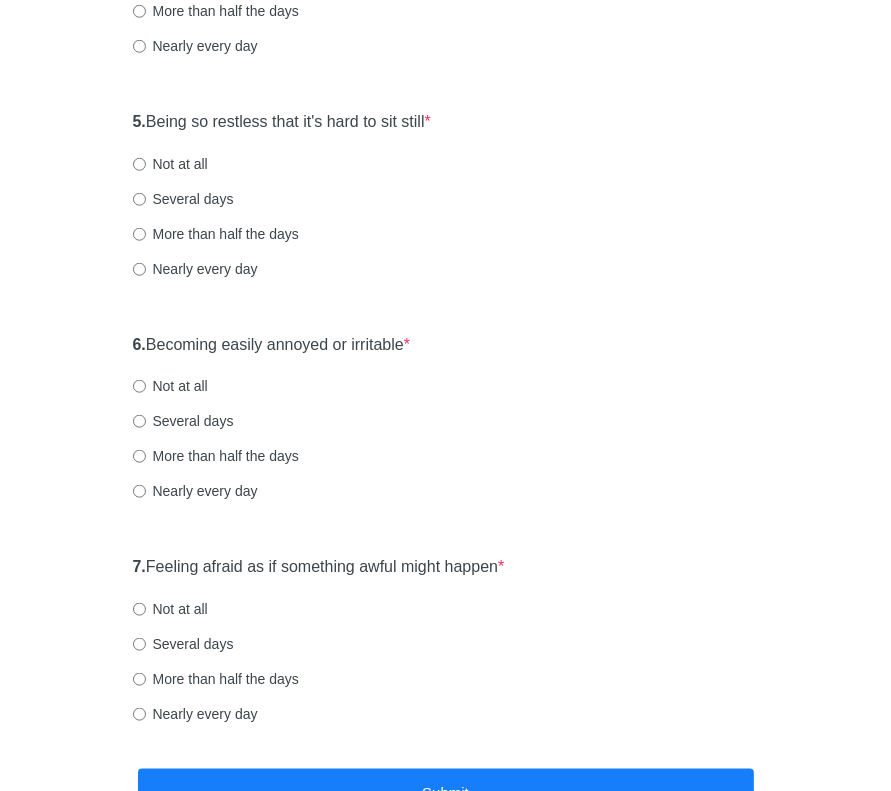 scroll, scrollTop: 1056, scrollLeft: 0, axis: vertical 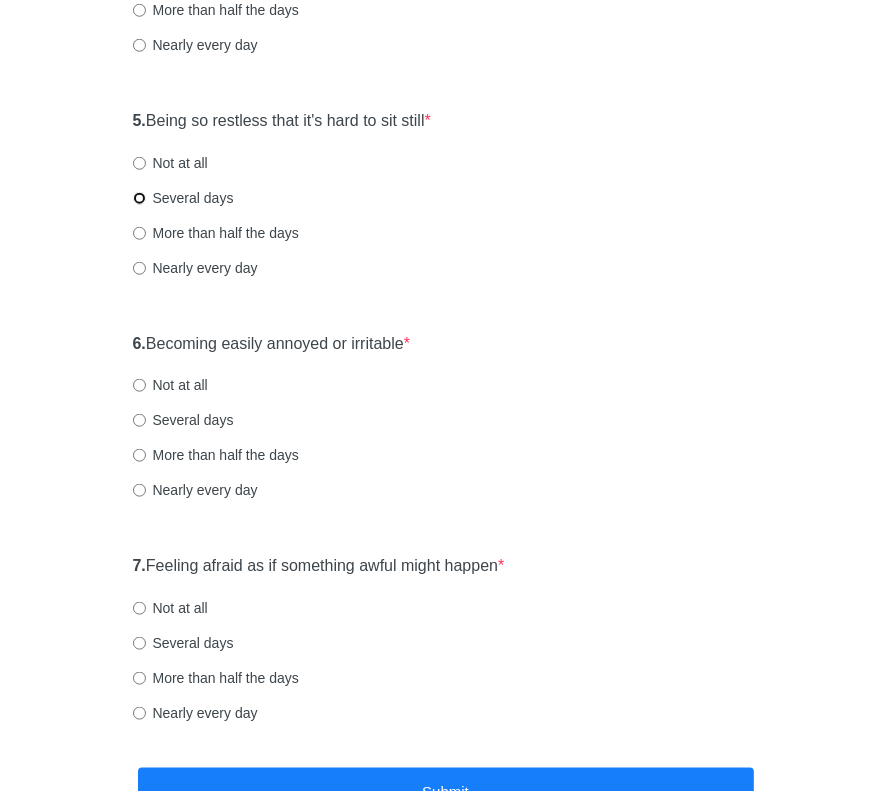 click on "Several days" at bounding box center (139, 198) 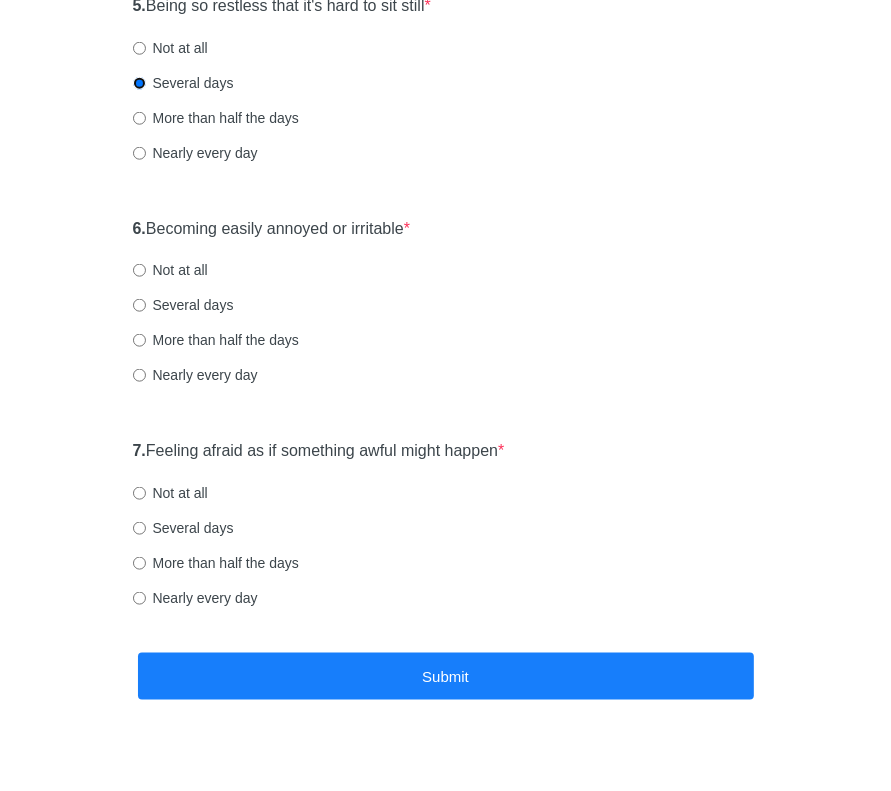 scroll, scrollTop: 1172, scrollLeft: 0, axis: vertical 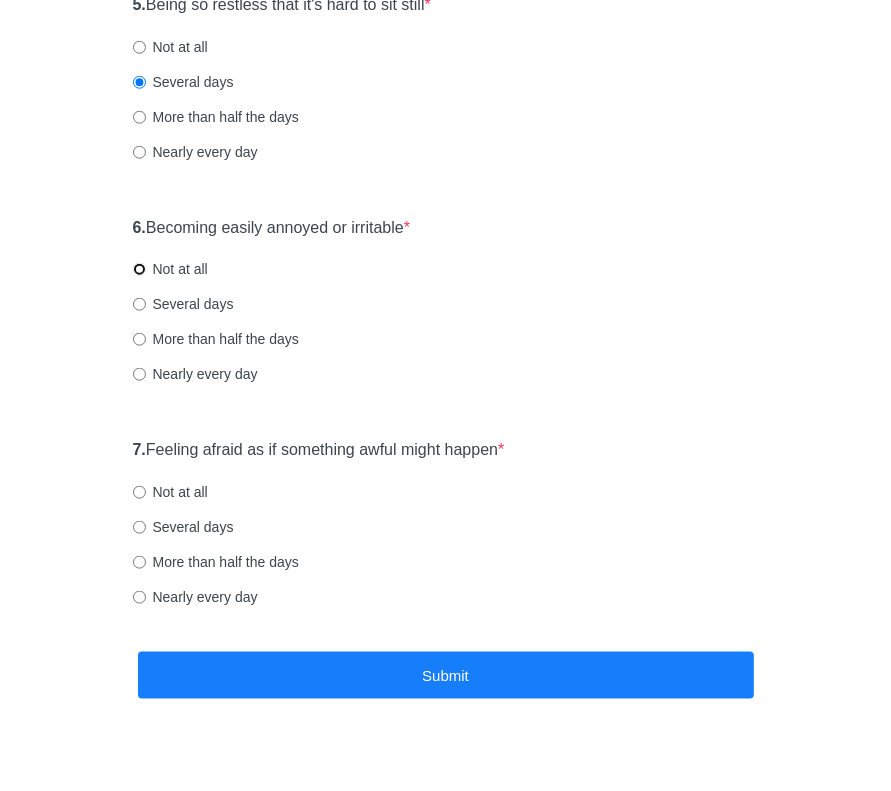click on "Not at all" at bounding box center [139, 269] 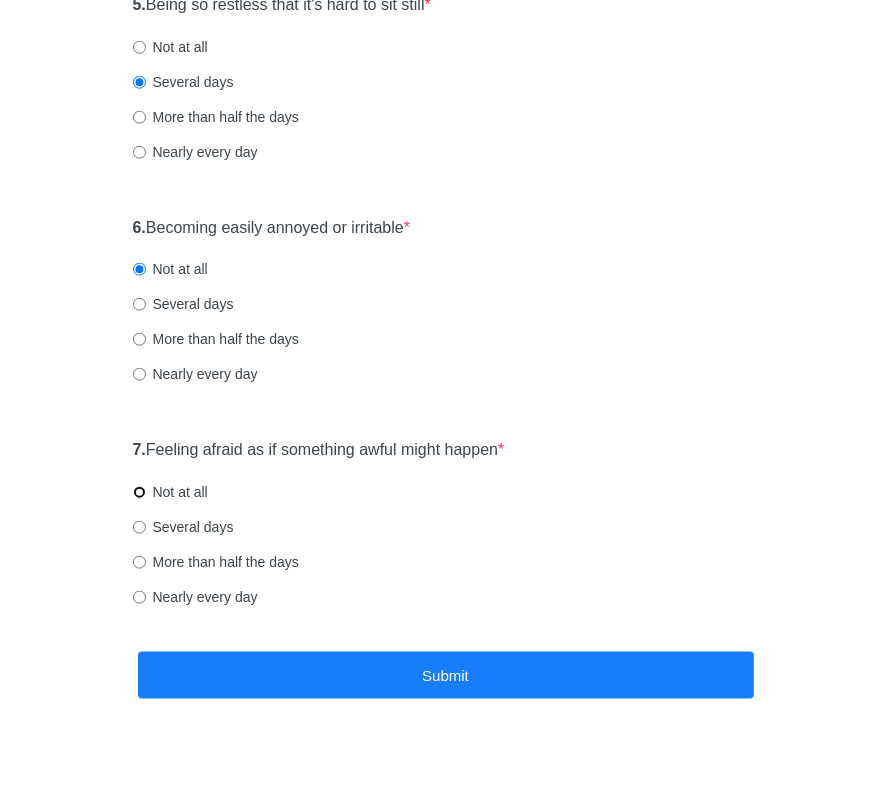 click on "Not at all" at bounding box center (139, 492) 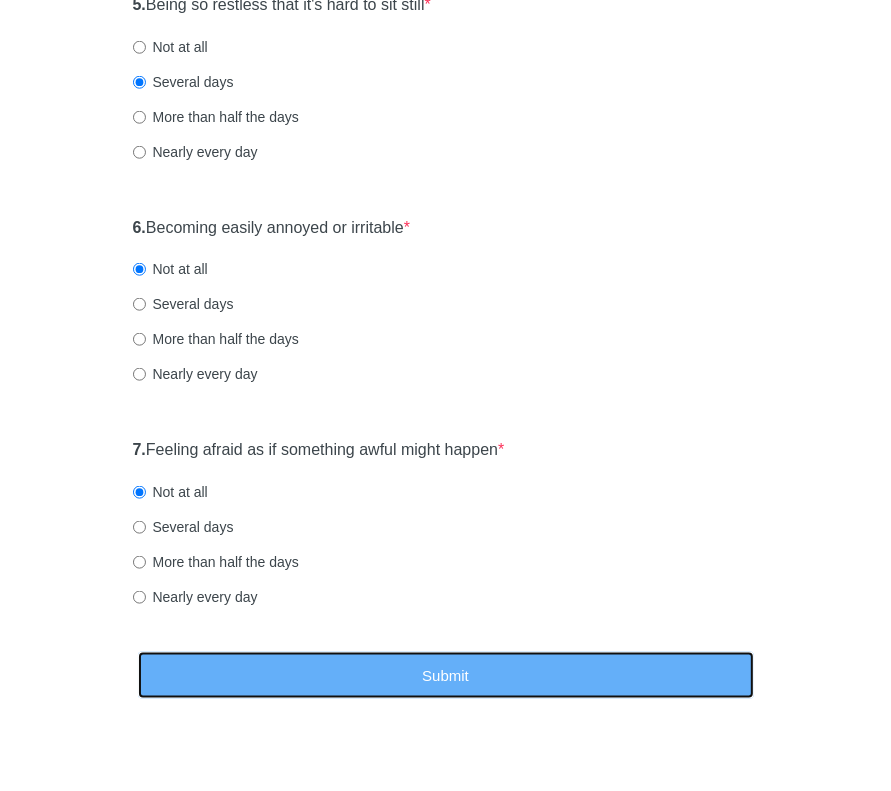 click on "Submit" at bounding box center (446, 675) 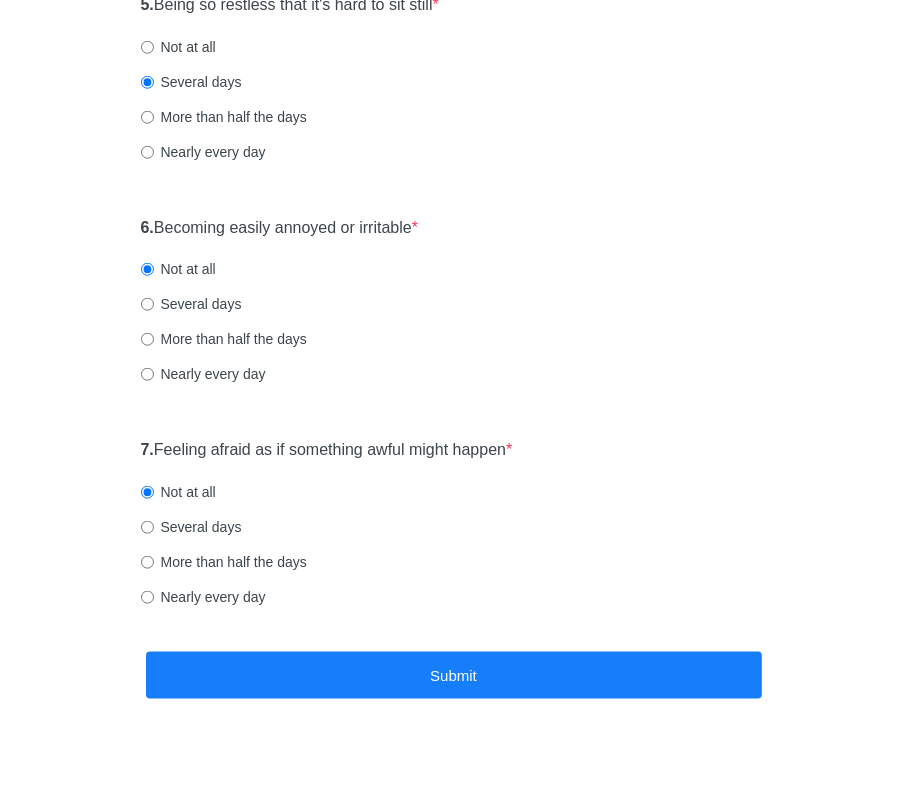 scroll, scrollTop: 0, scrollLeft: 0, axis: both 